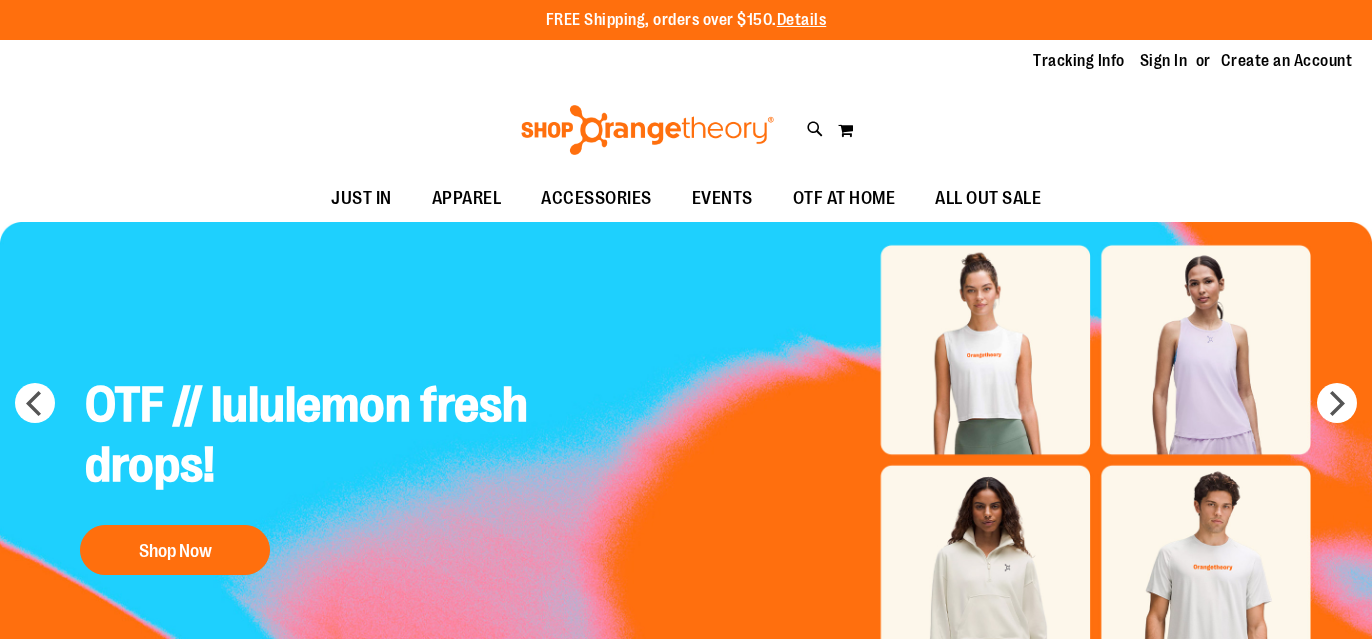 scroll, scrollTop: 0, scrollLeft: 0, axis: both 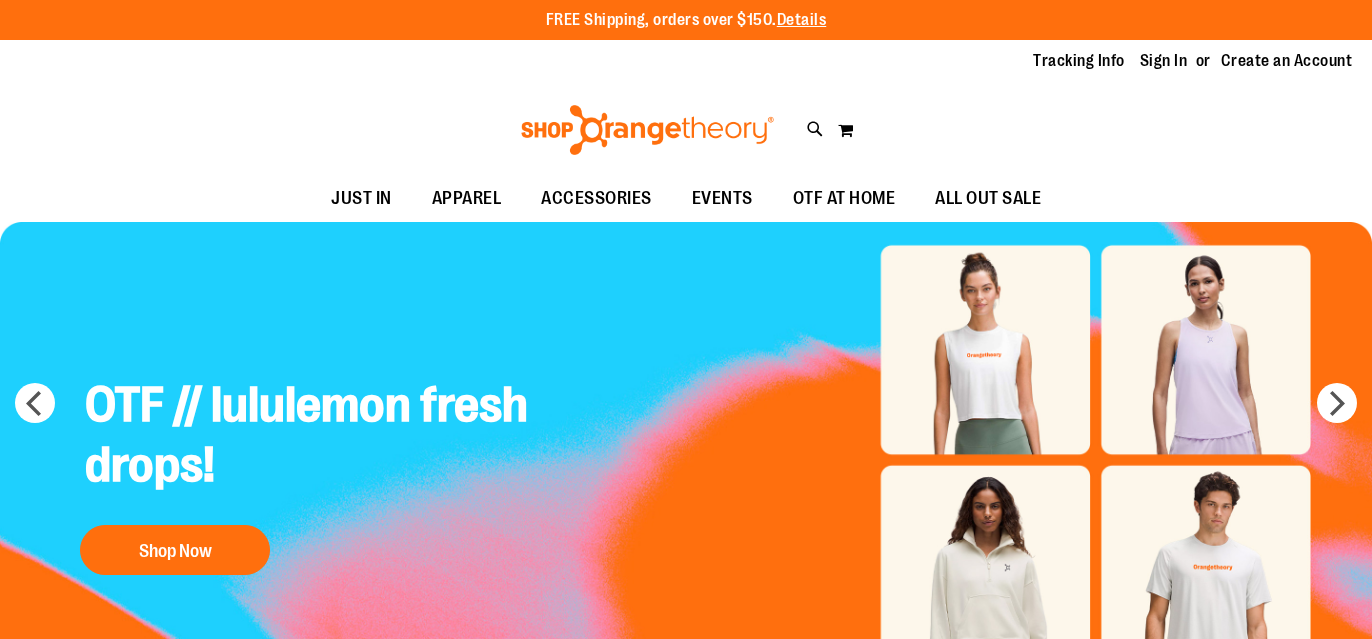type on "**********" 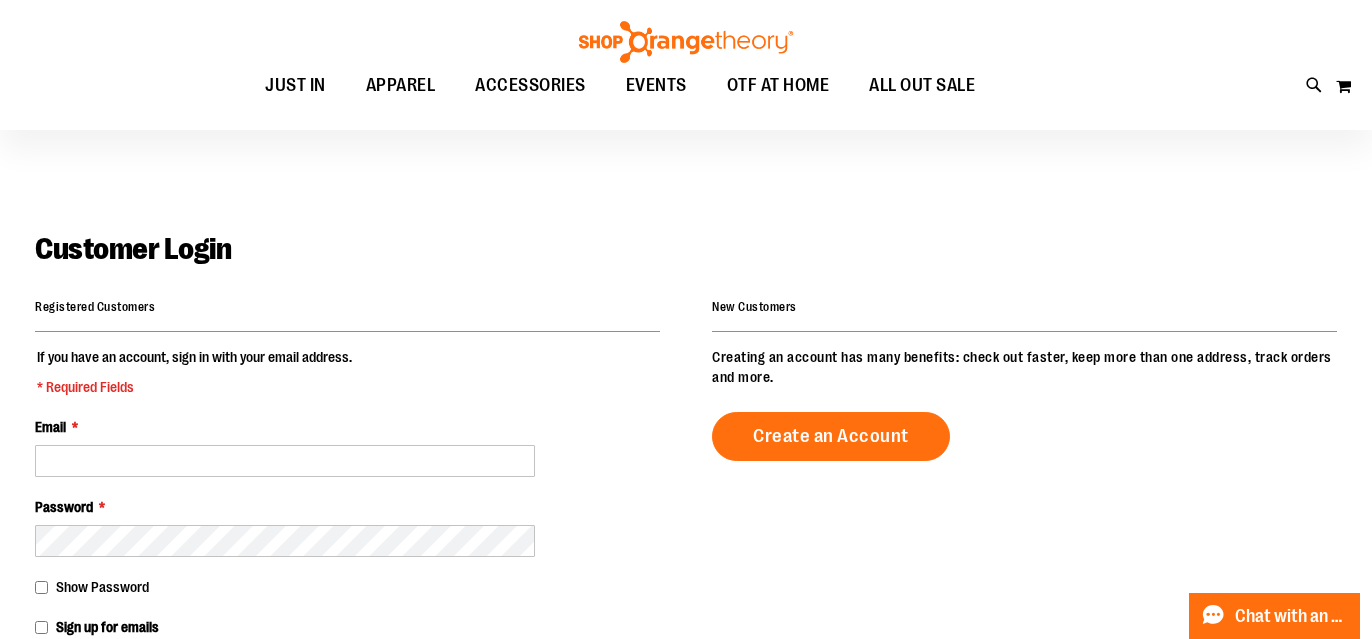 scroll, scrollTop: 95, scrollLeft: 0, axis: vertical 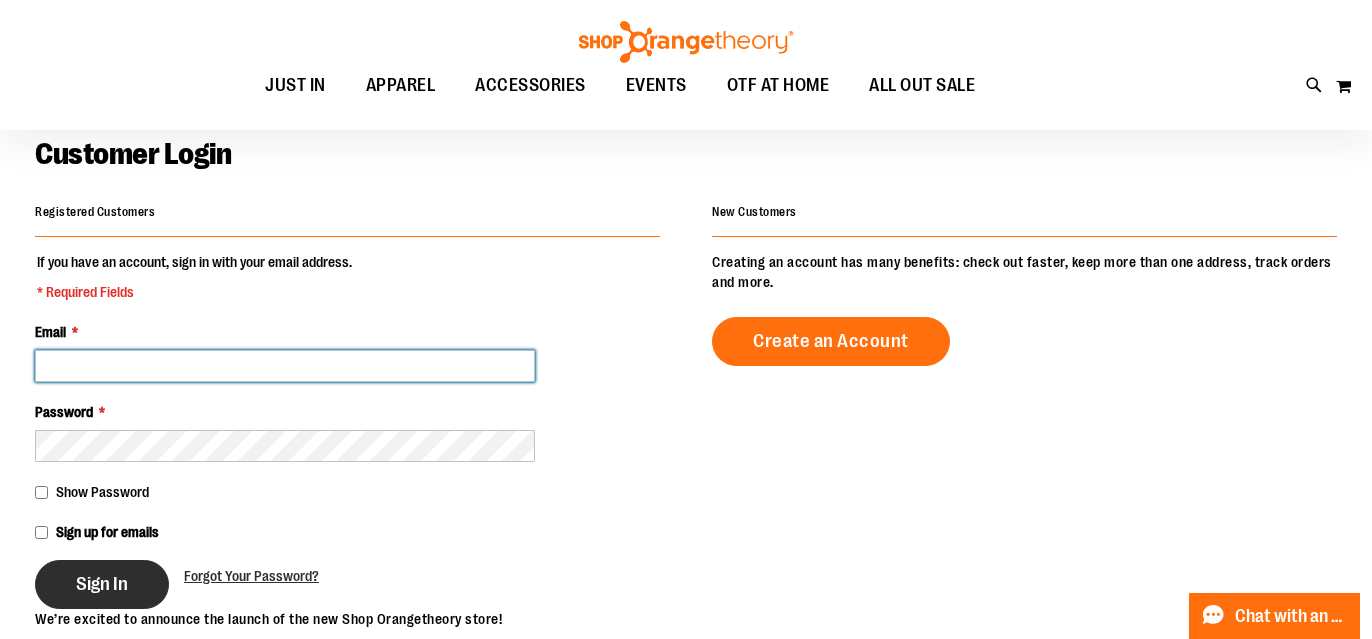 type on "**********" 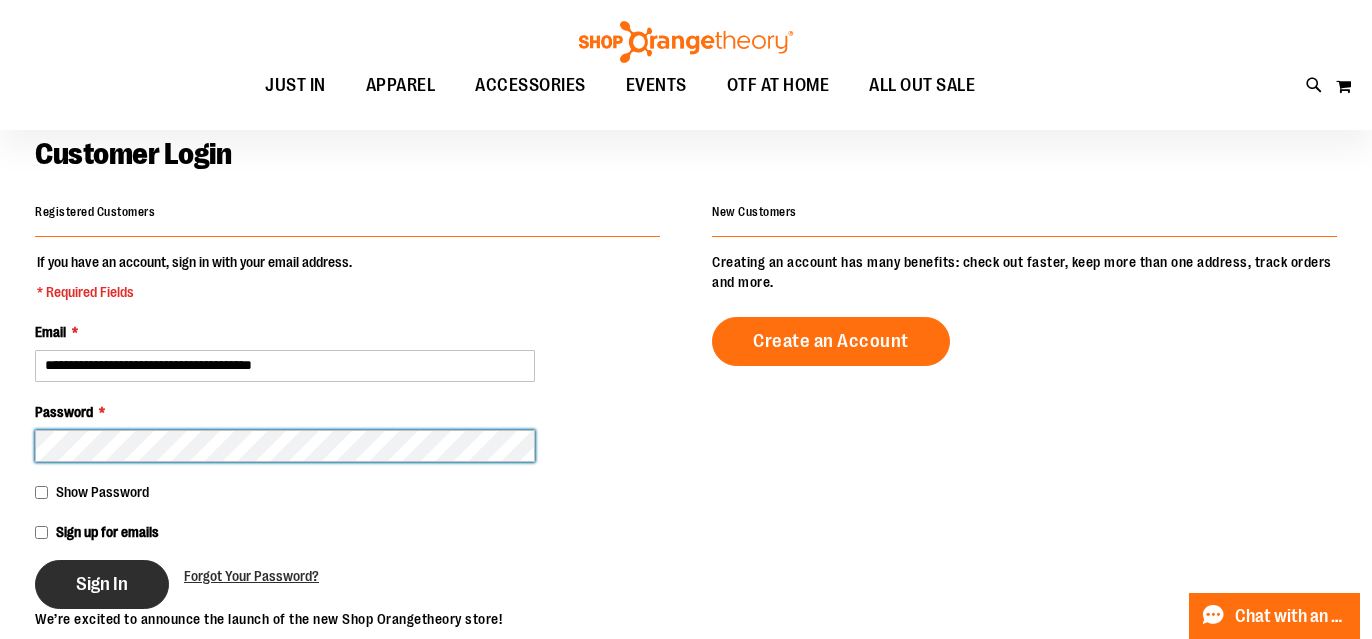 type on "**********" 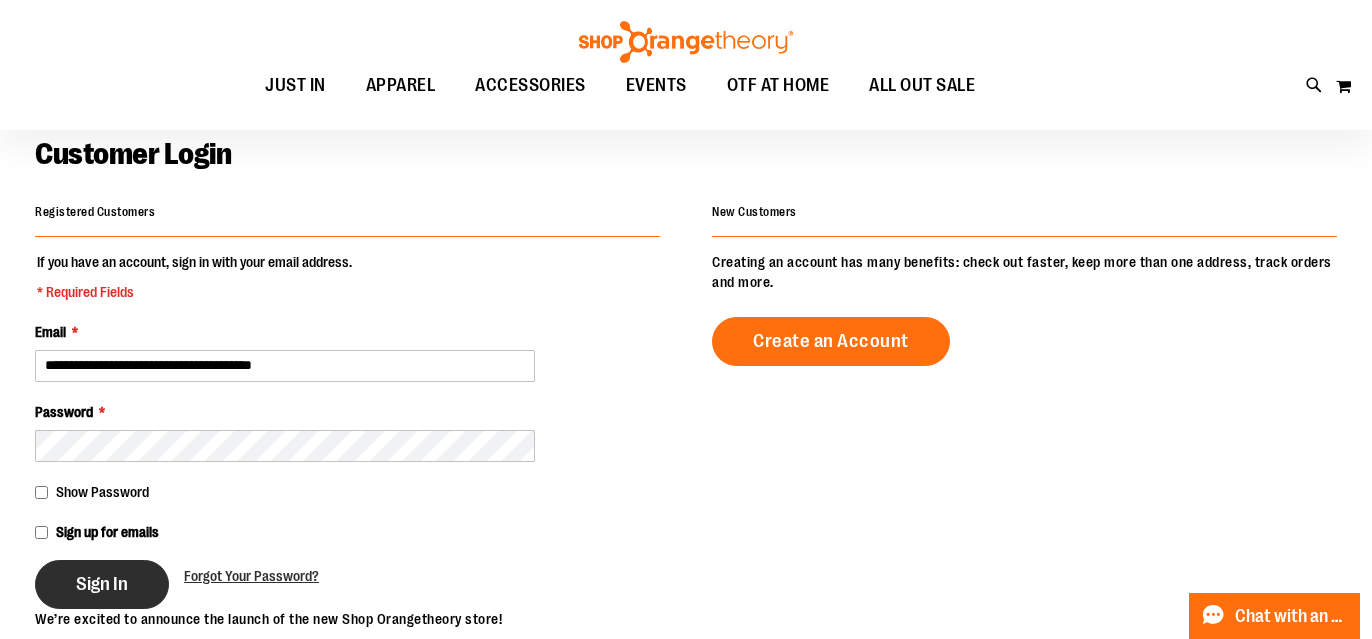 click on "Sign In" at bounding box center [102, 584] 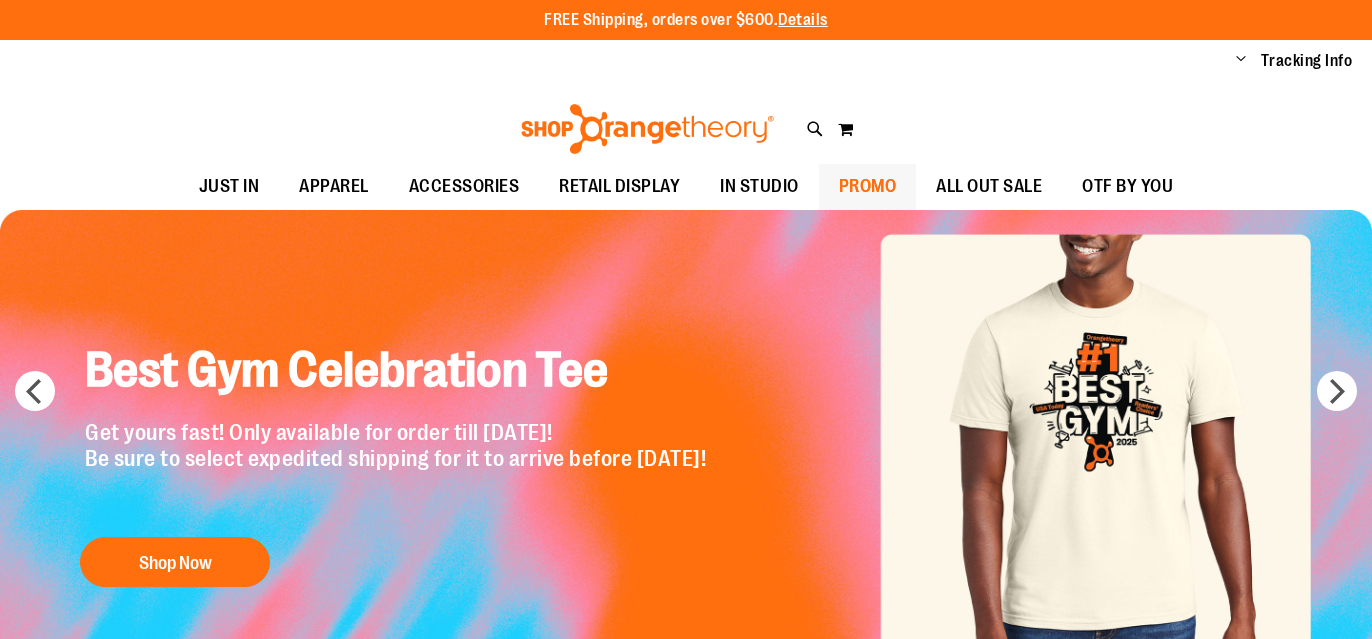 scroll, scrollTop: 0, scrollLeft: 0, axis: both 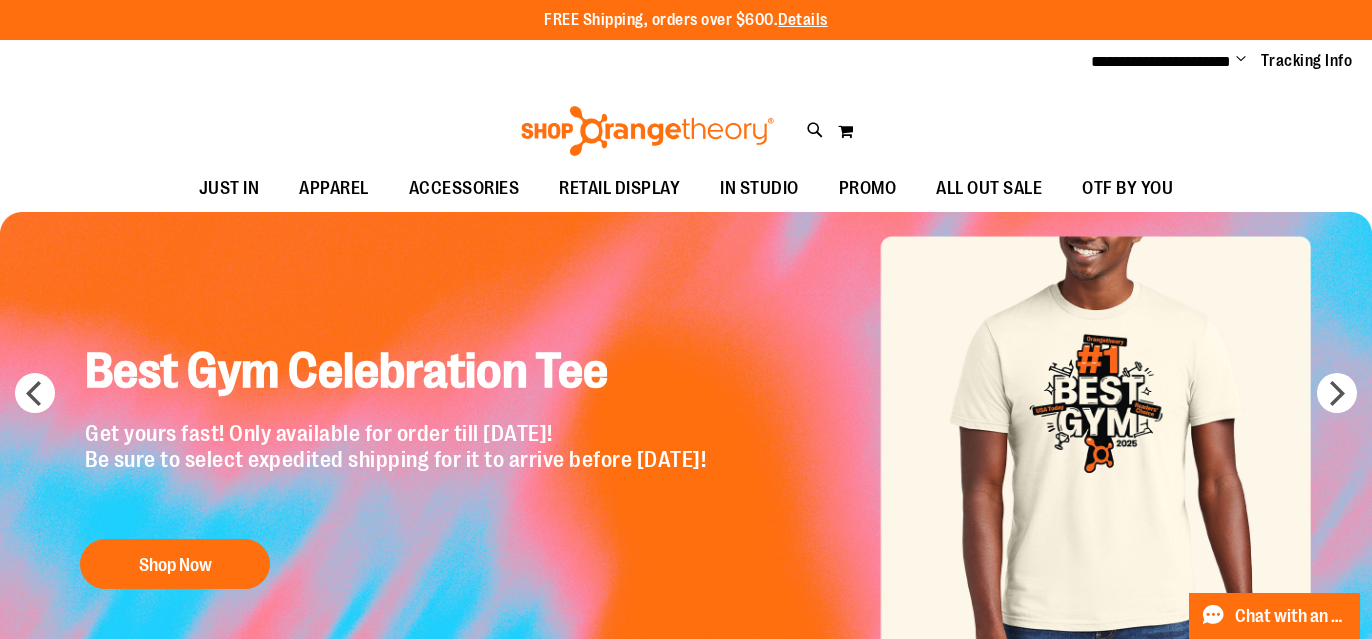type on "**********" 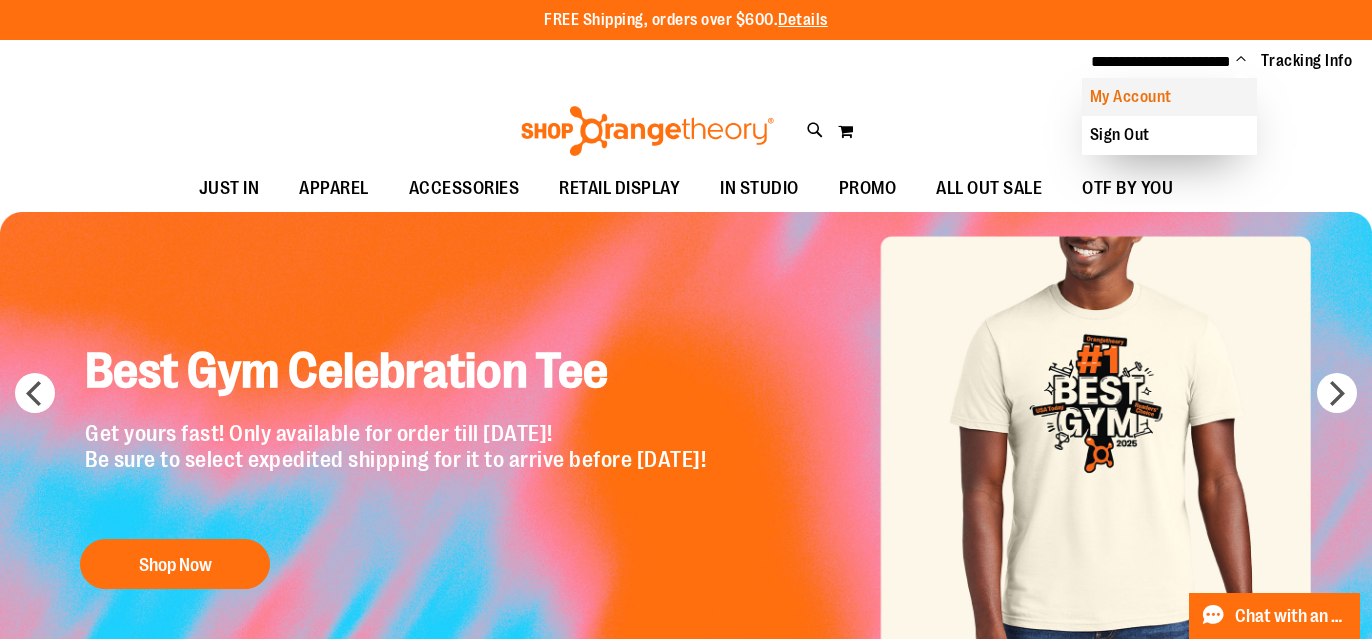 click on "My Account" at bounding box center [1169, 97] 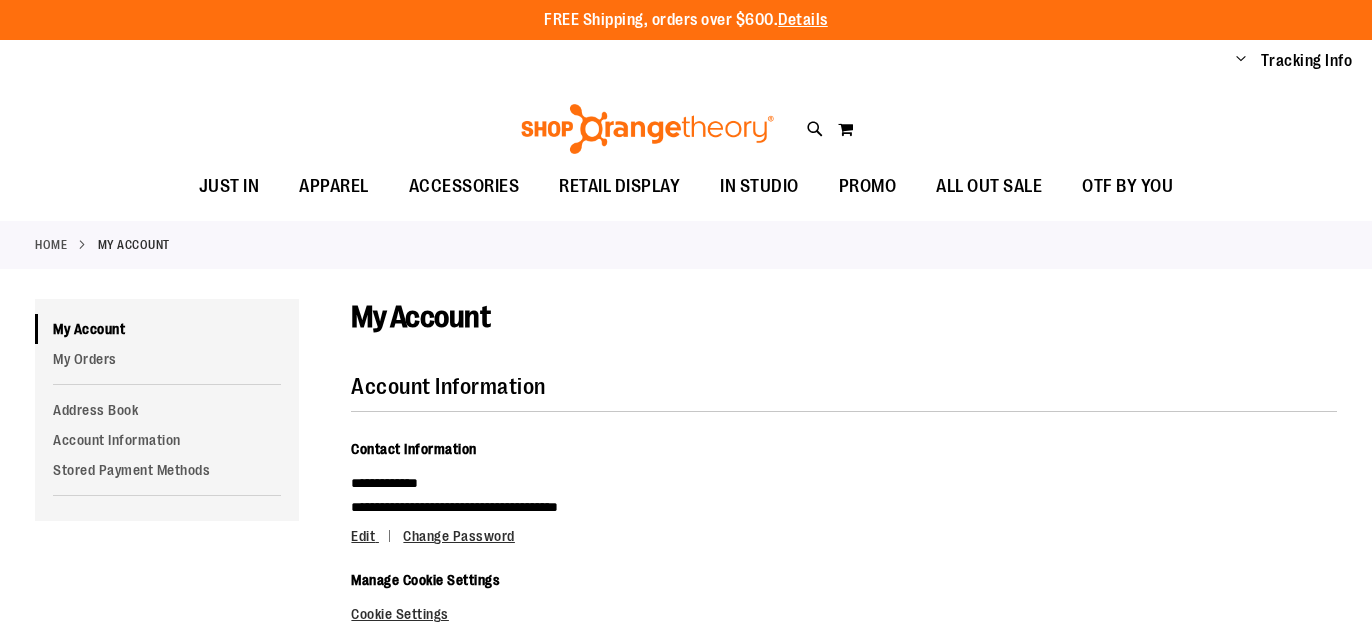 scroll, scrollTop: 0, scrollLeft: 0, axis: both 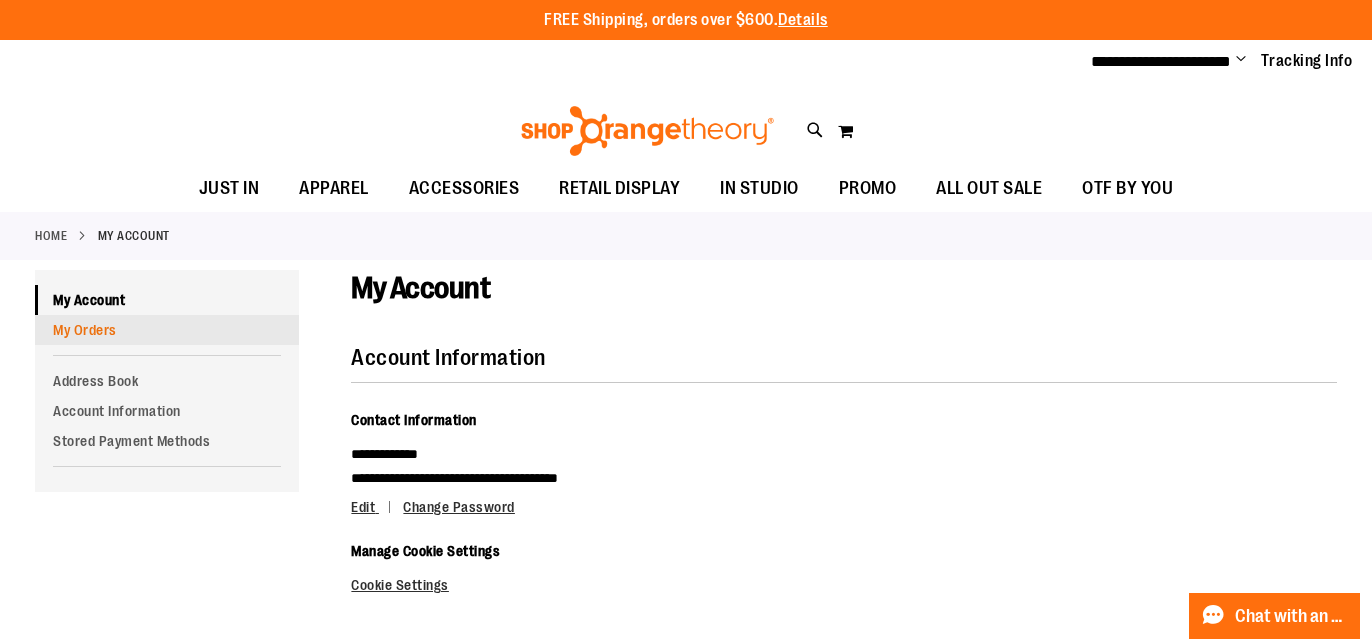 type on "**********" 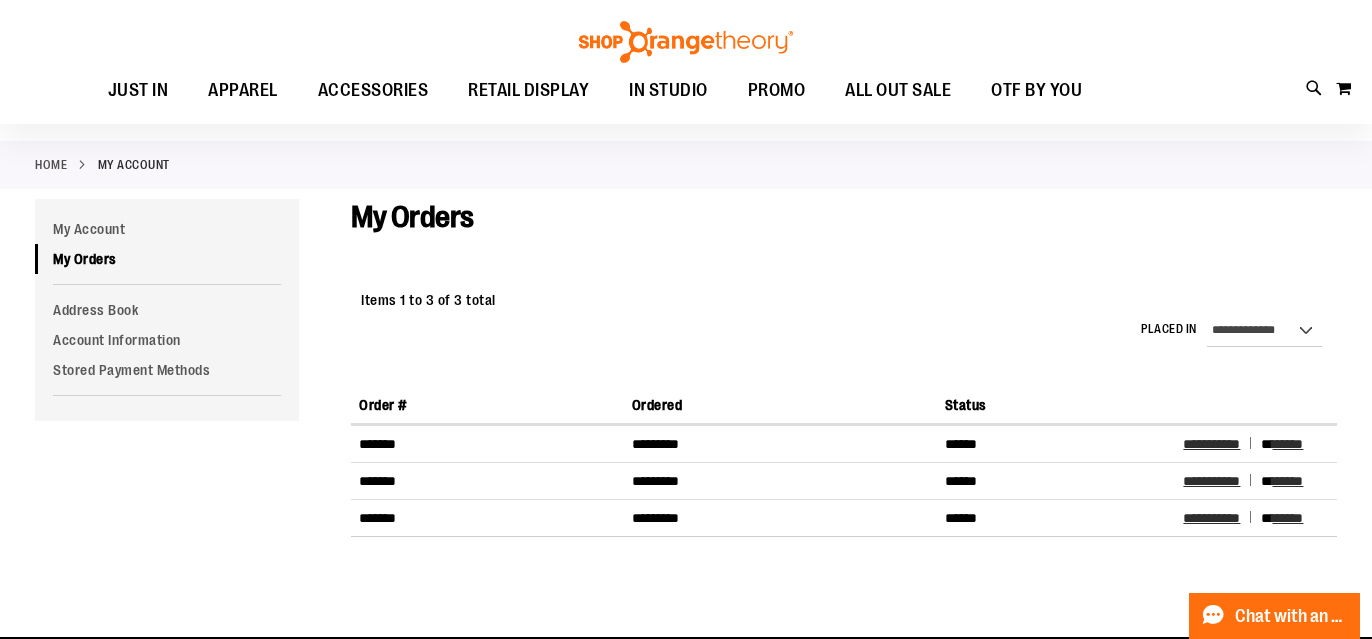 scroll, scrollTop: 71, scrollLeft: 0, axis: vertical 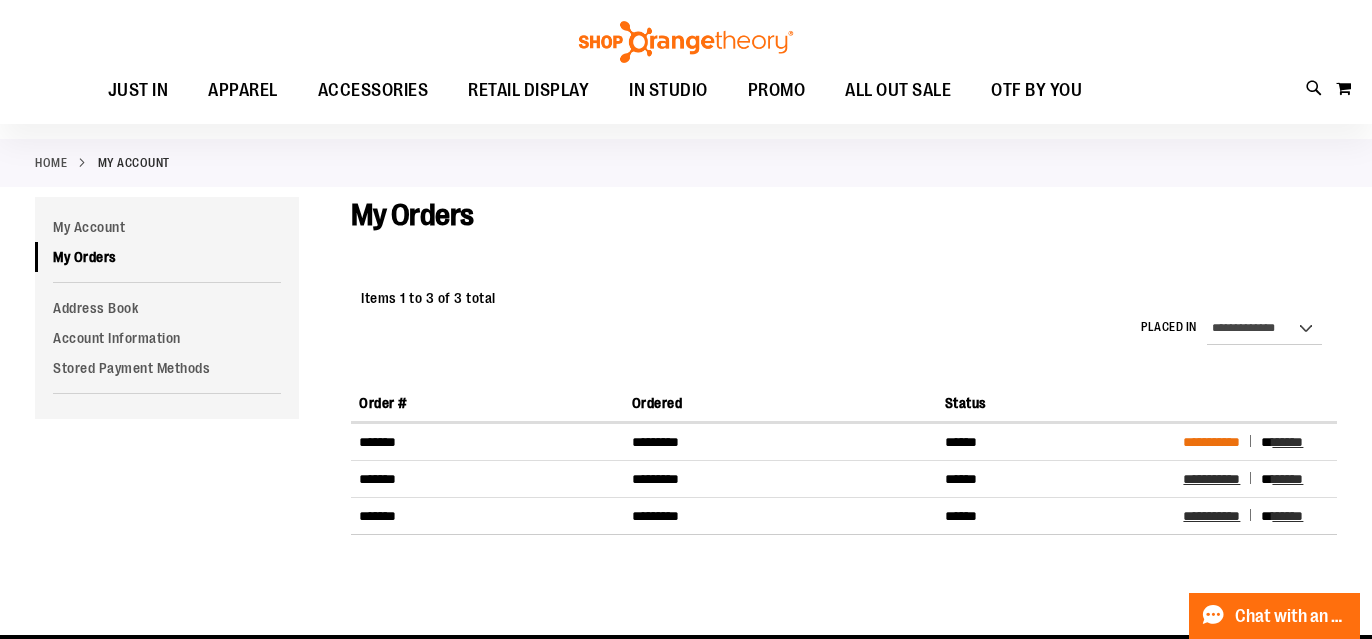type on "**********" 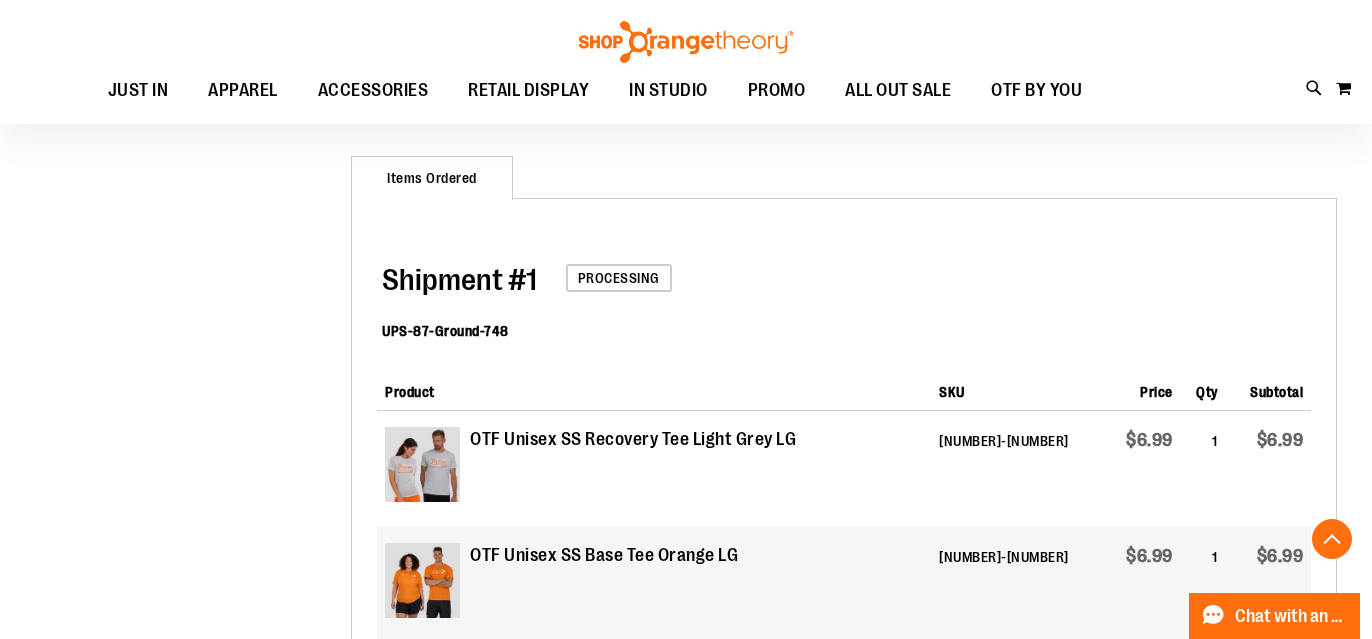 scroll, scrollTop: 532, scrollLeft: 0, axis: vertical 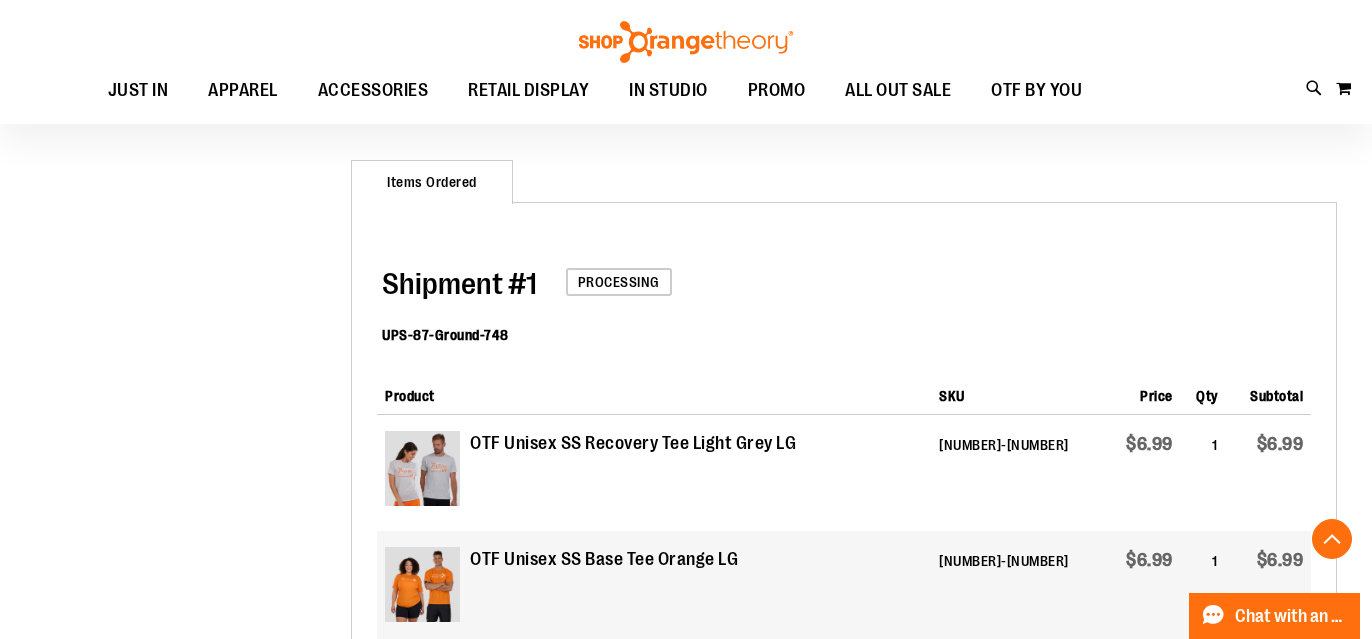 type on "**********" 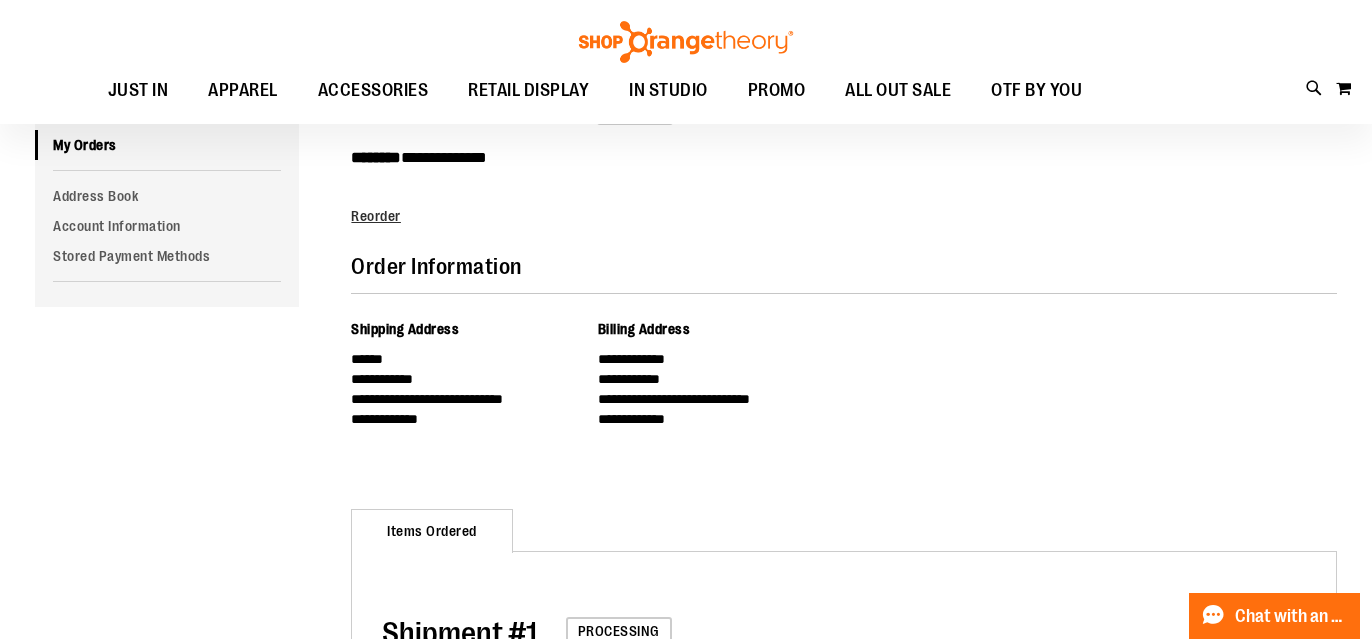 scroll, scrollTop: 0, scrollLeft: 0, axis: both 